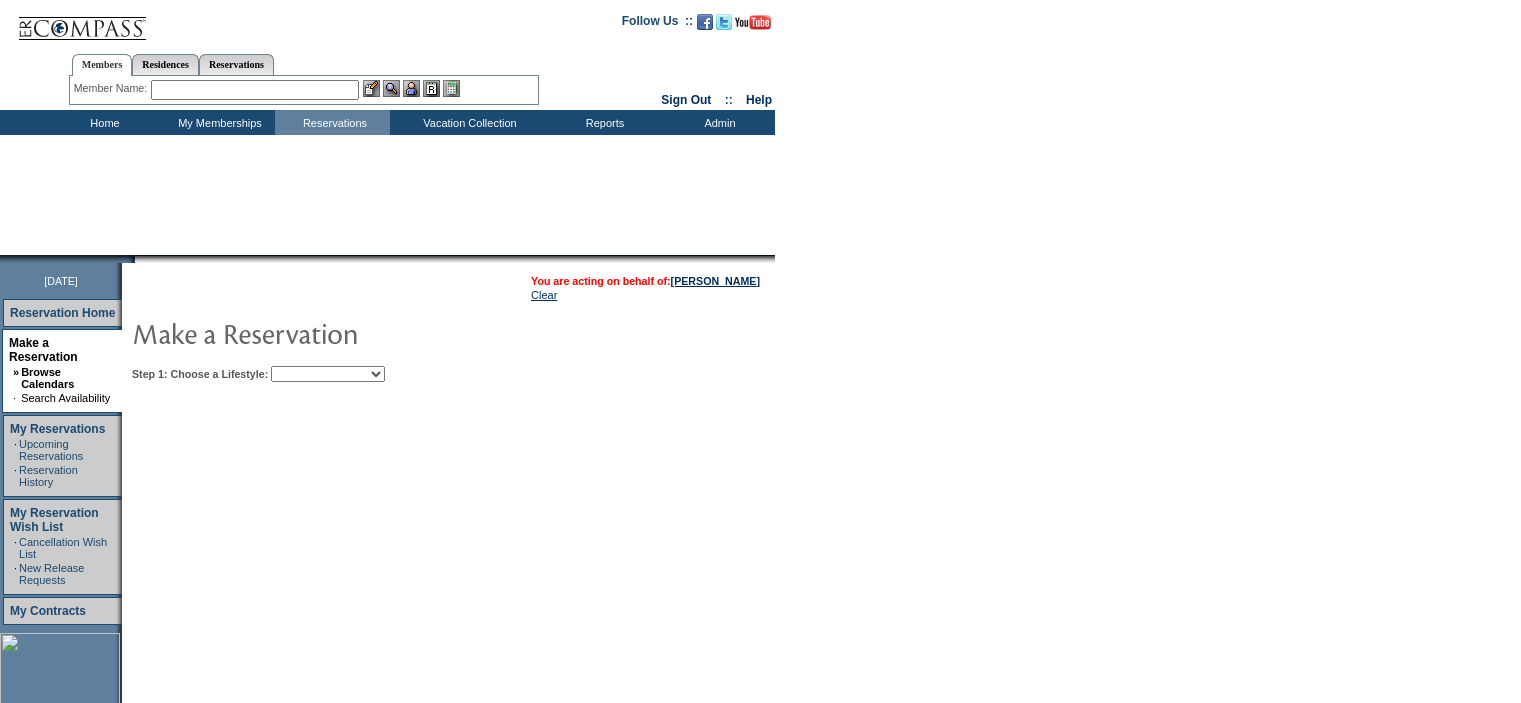 scroll, scrollTop: 0, scrollLeft: 0, axis: both 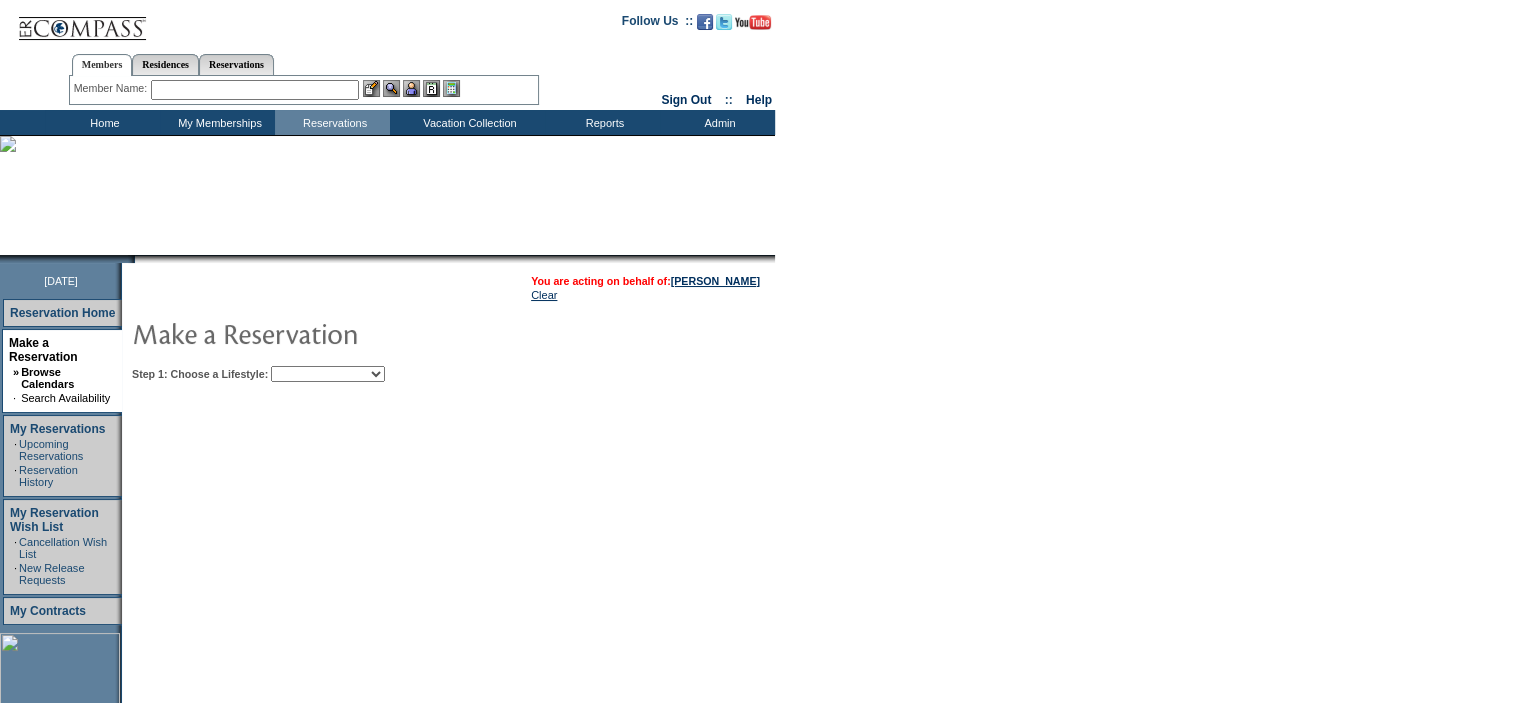 click on "Beach
Leisure
Metropolitan
Mountain
OIAL for Adventure
OIAL for Couples
OIAL for Families
Once in a Lifetime" at bounding box center (328, 374) 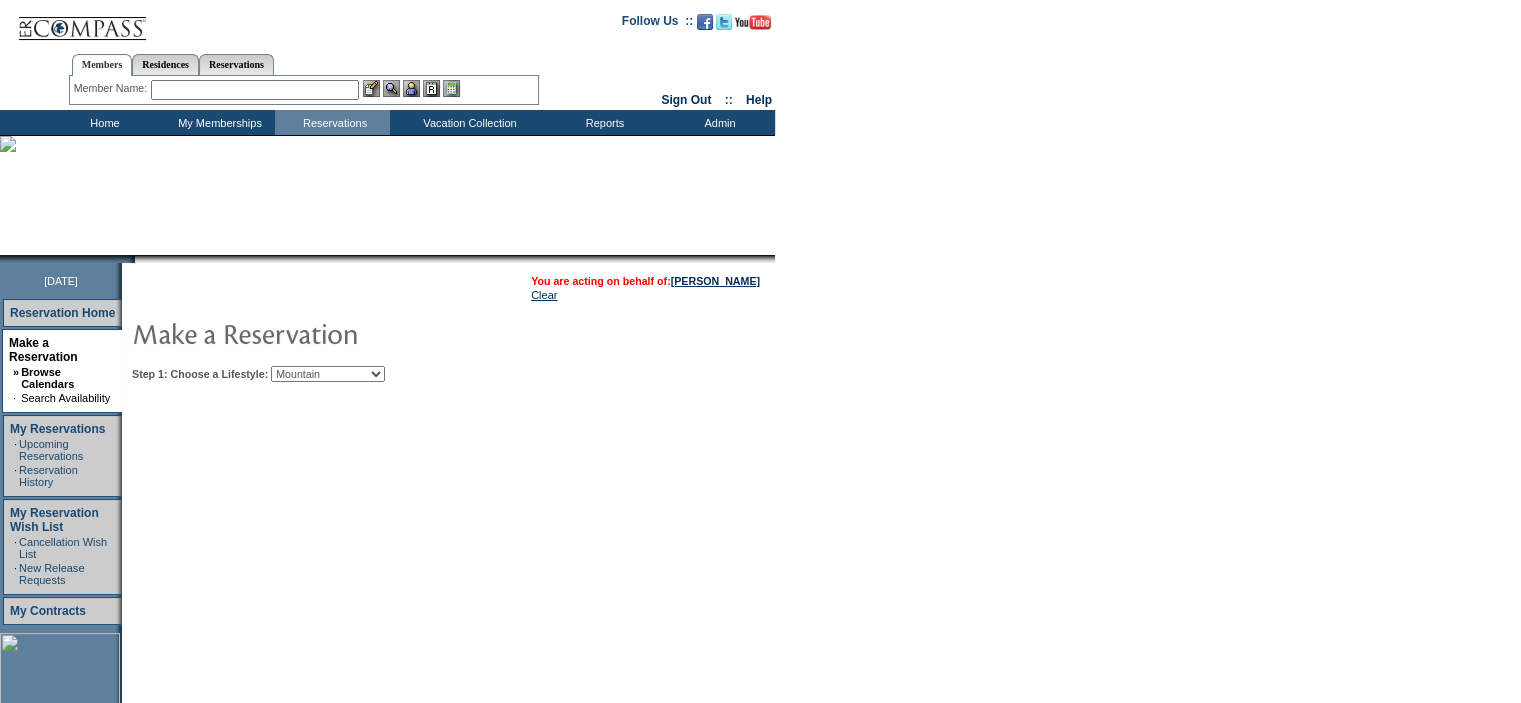 click on "Beach
Leisure
Metropolitan
Mountain
OIAL for Adventure
OIAL for Couples
OIAL for Families
Once in a Lifetime" at bounding box center [328, 374] 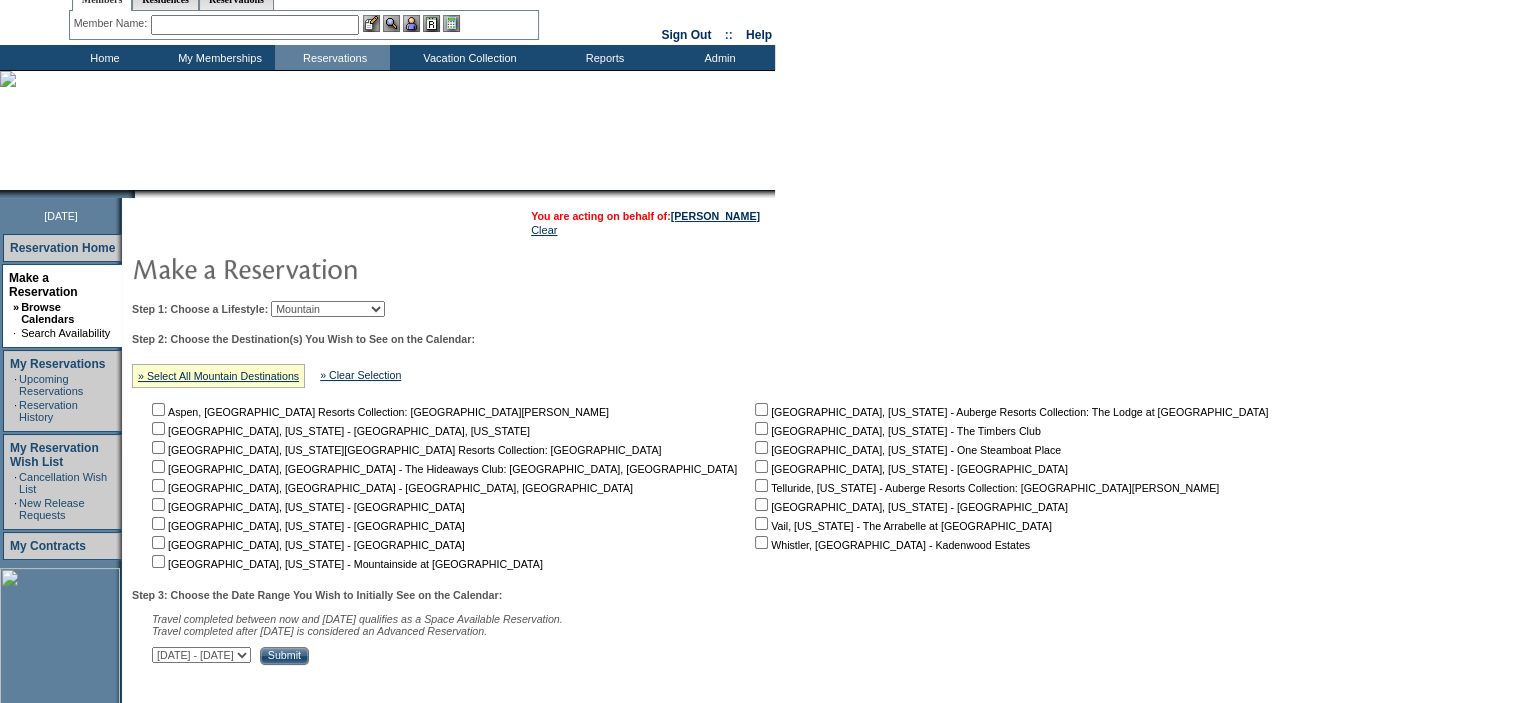 scroll, scrollTop: 100, scrollLeft: 0, axis: vertical 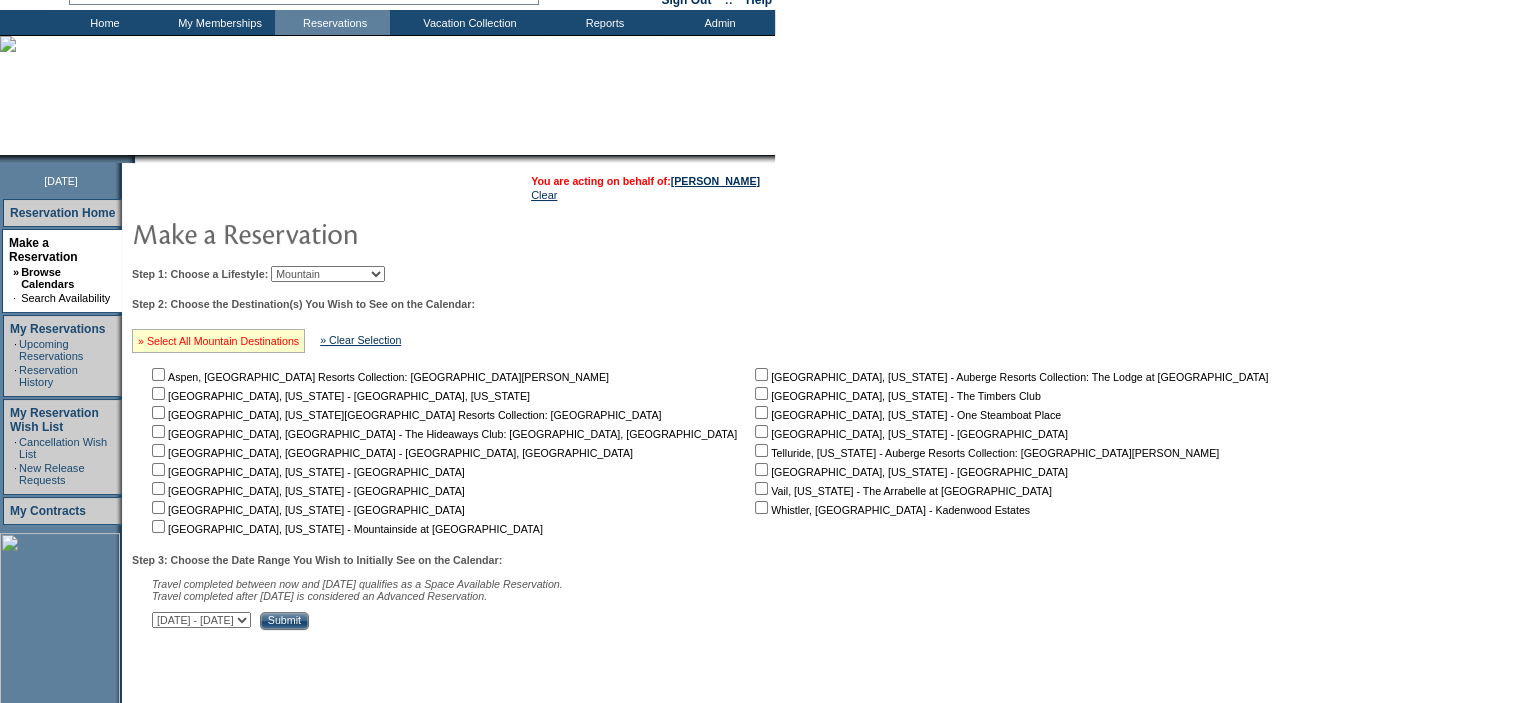 click on "» Select All Mountain Destinations" at bounding box center [218, 341] 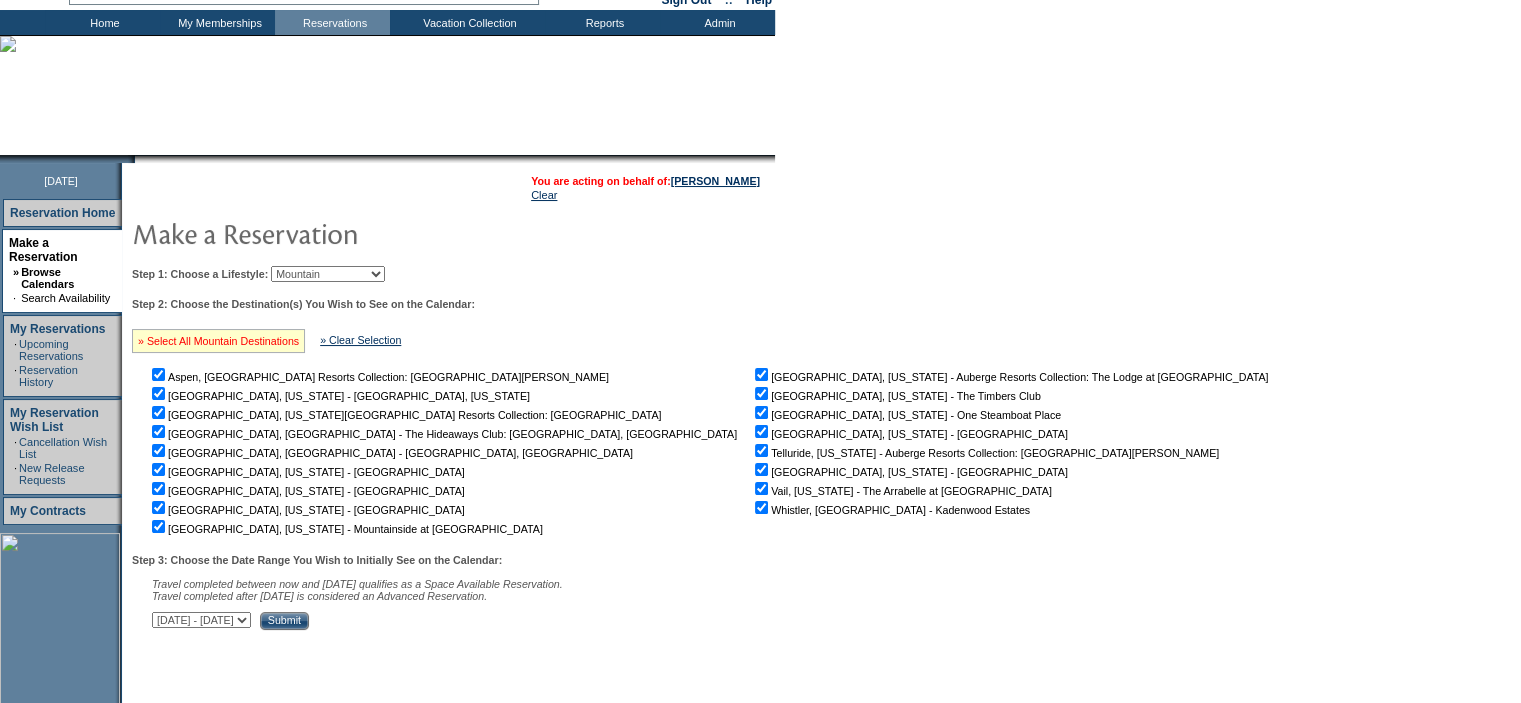 checkbox on "true" 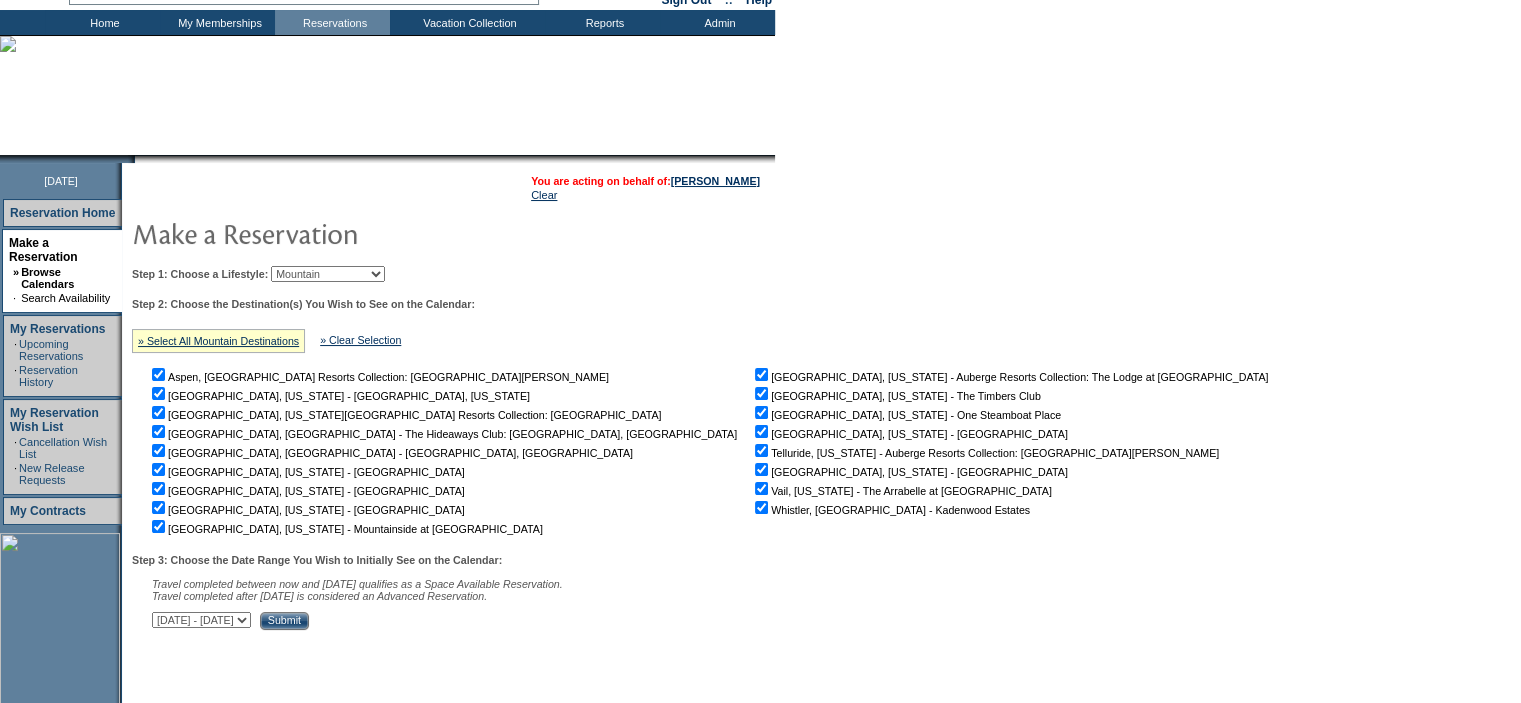 click on "Submit" at bounding box center (284, 621) 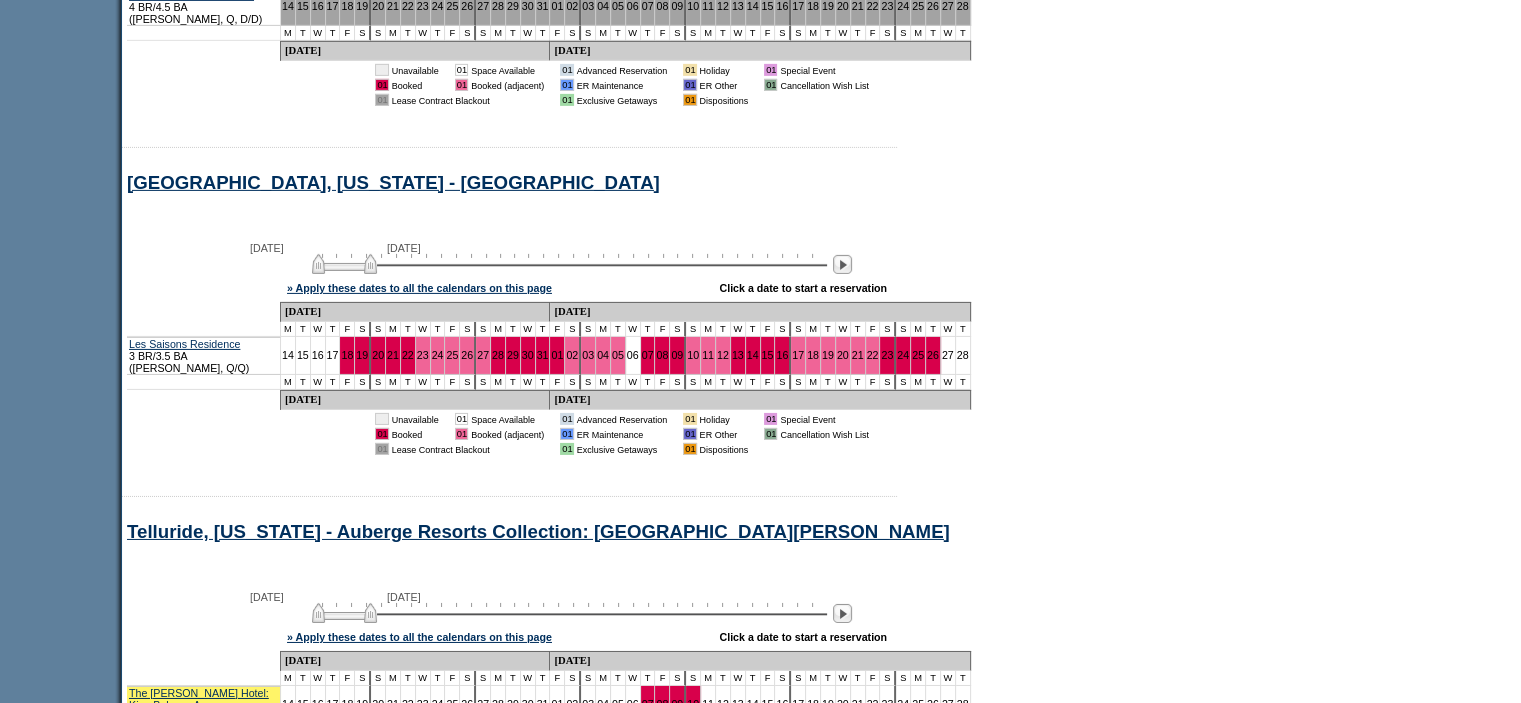 scroll, scrollTop: 6500, scrollLeft: 0, axis: vertical 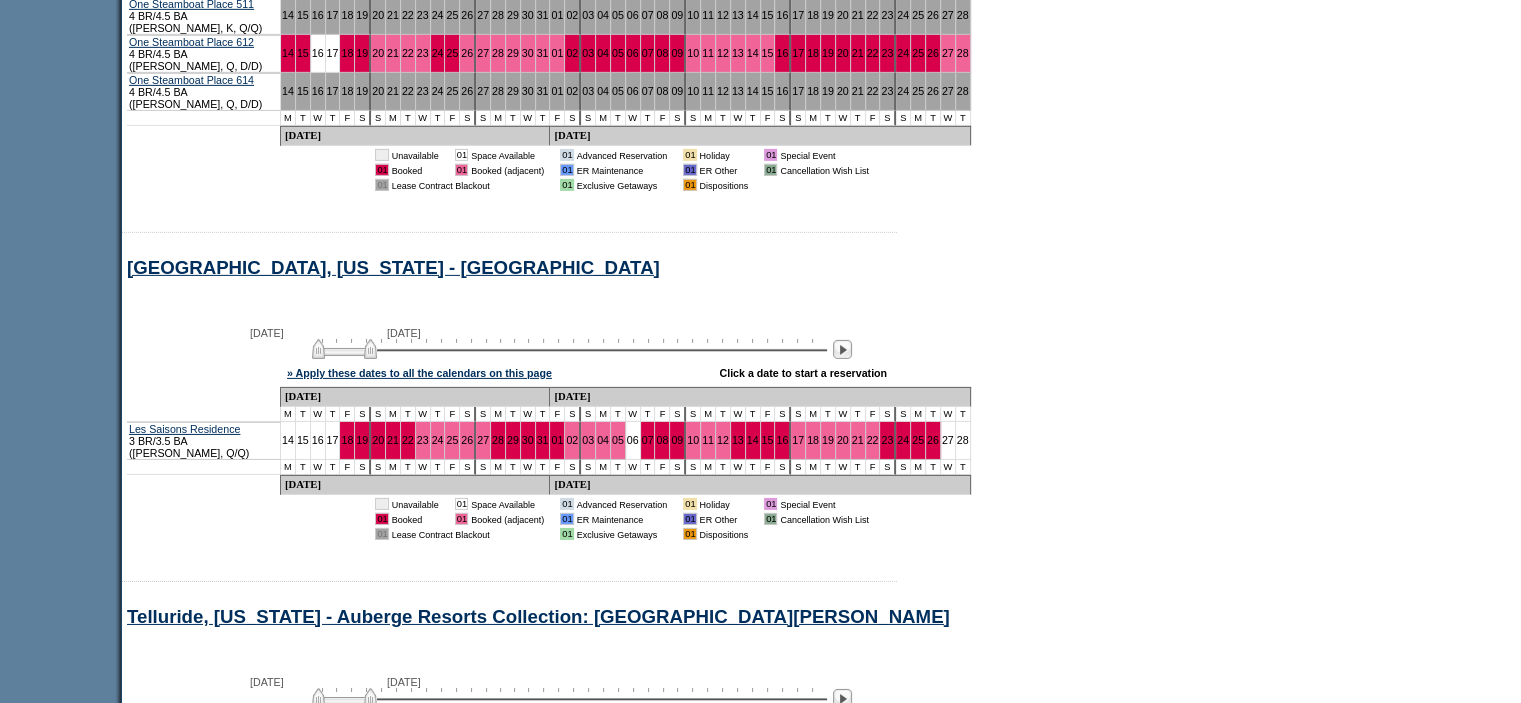 drag, startPoint x: 957, startPoint y: 551, endPoint x: 936, endPoint y: 498, distance: 57.00877 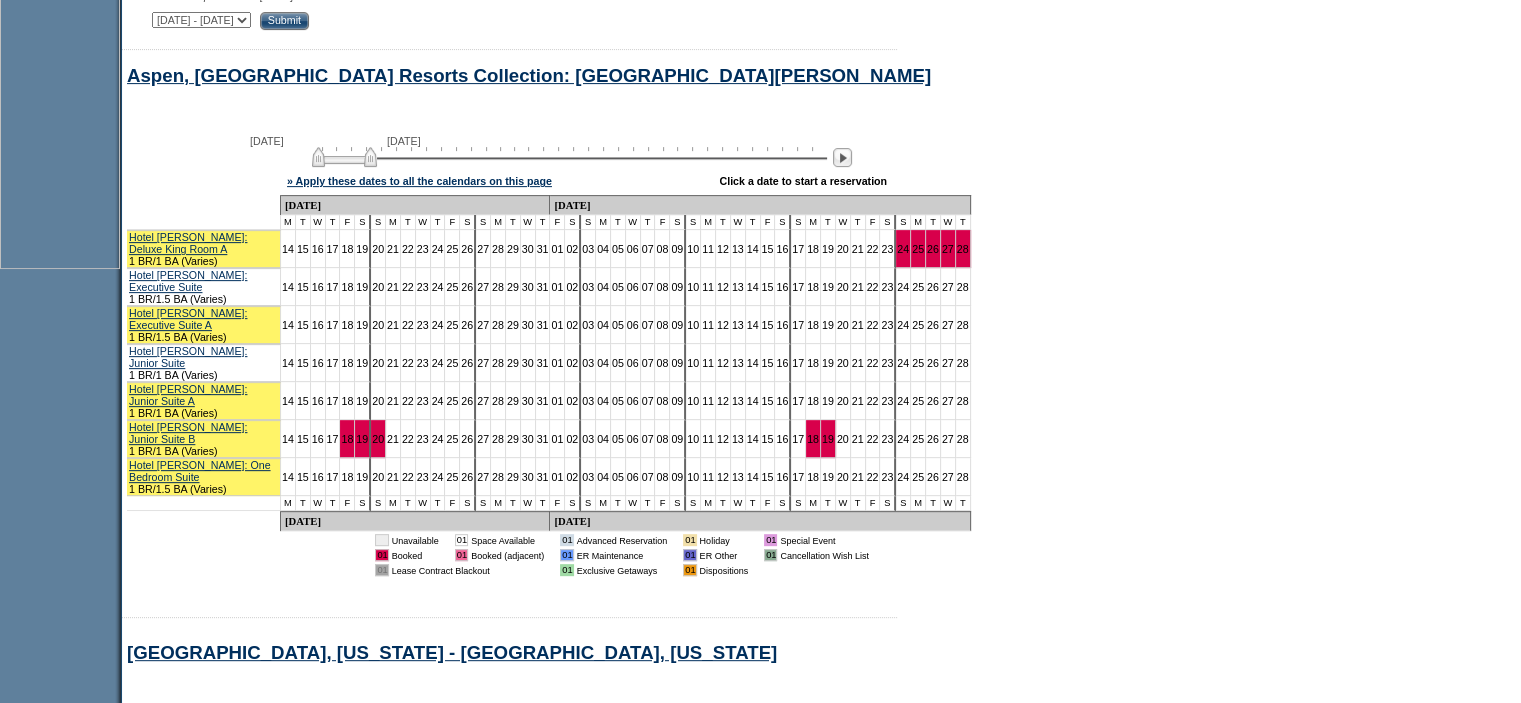 scroll, scrollTop: 0, scrollLeft: 0, axis: both 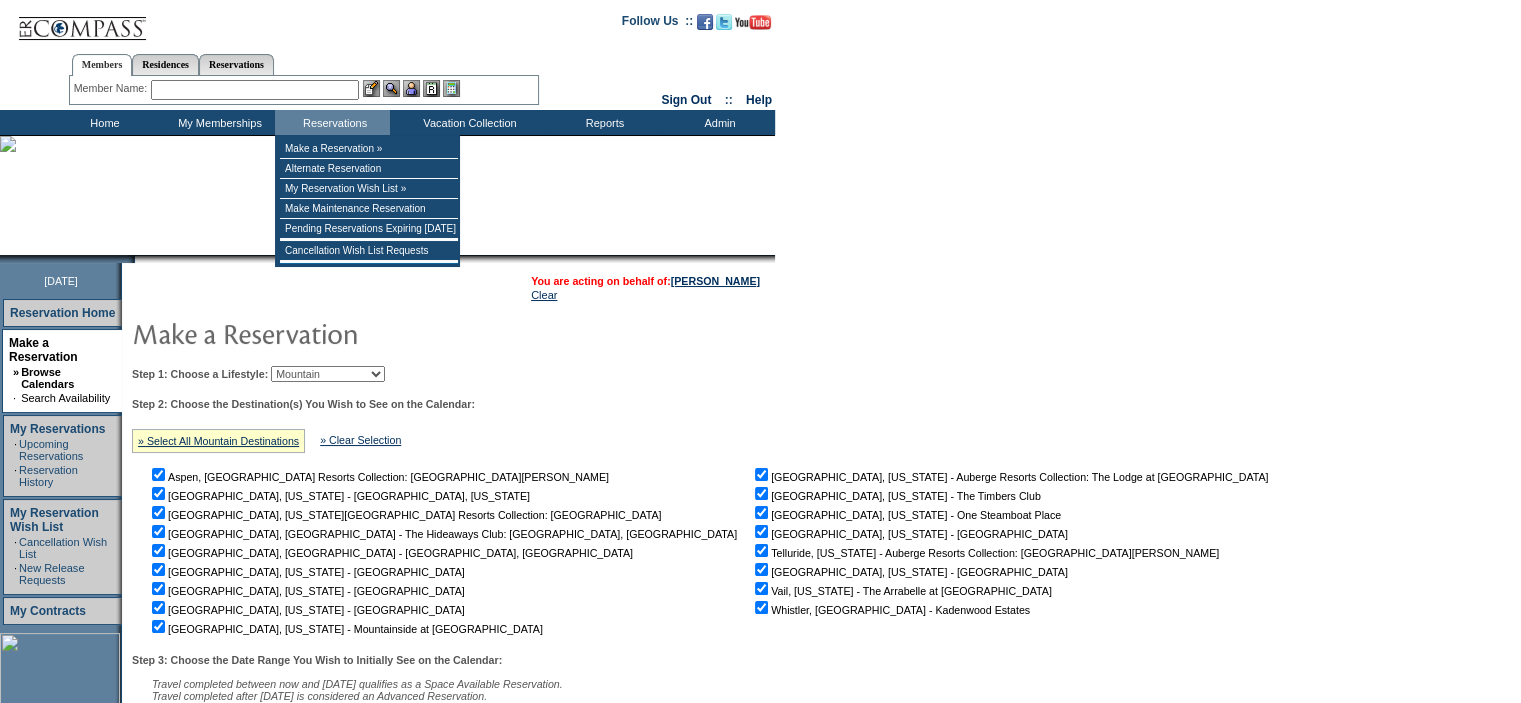 click on "Beach
Leisure
Metropolitan
Mountain
OIAL for Adventure
OIAL for Couples
OIAL for Families
Once in a Lifetime" at bounding box center [328, 374] 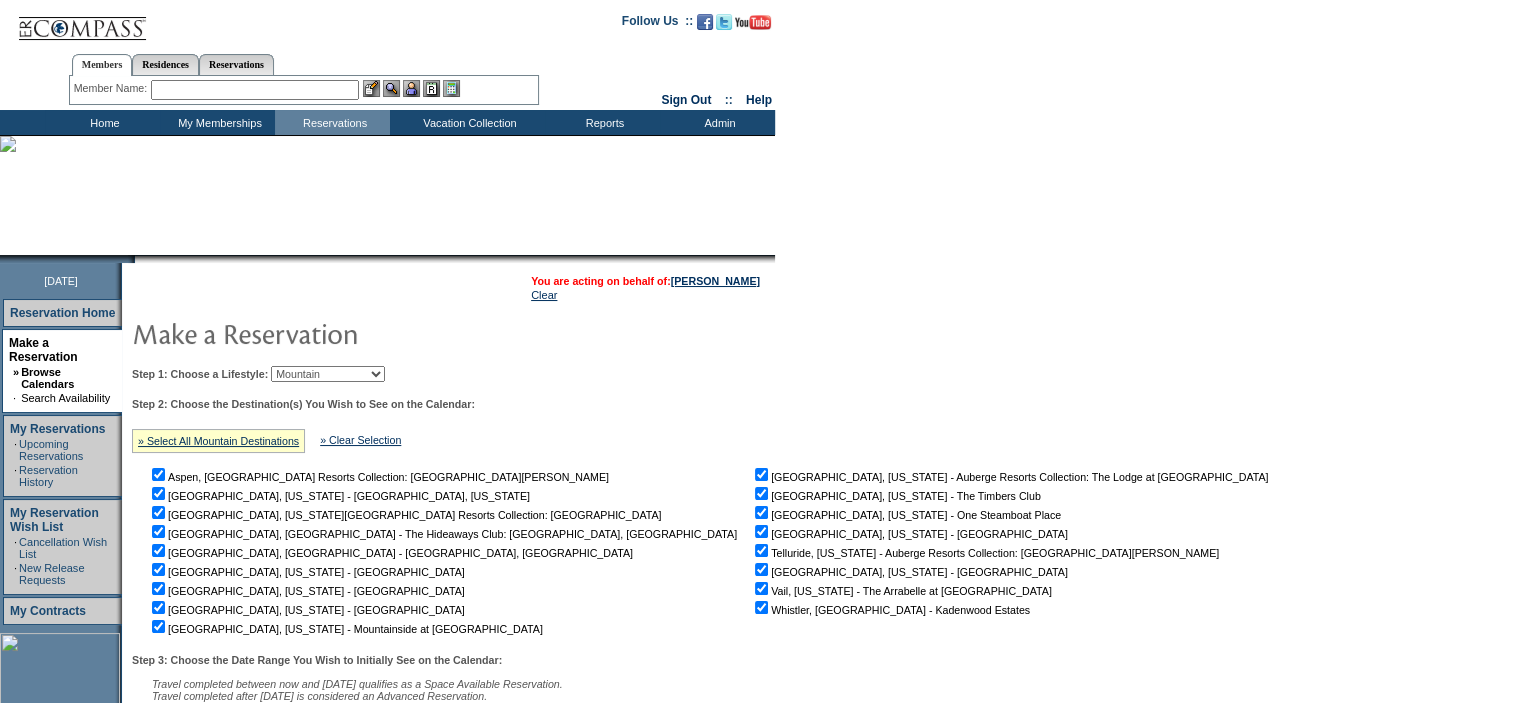 select on "Metropolitan" 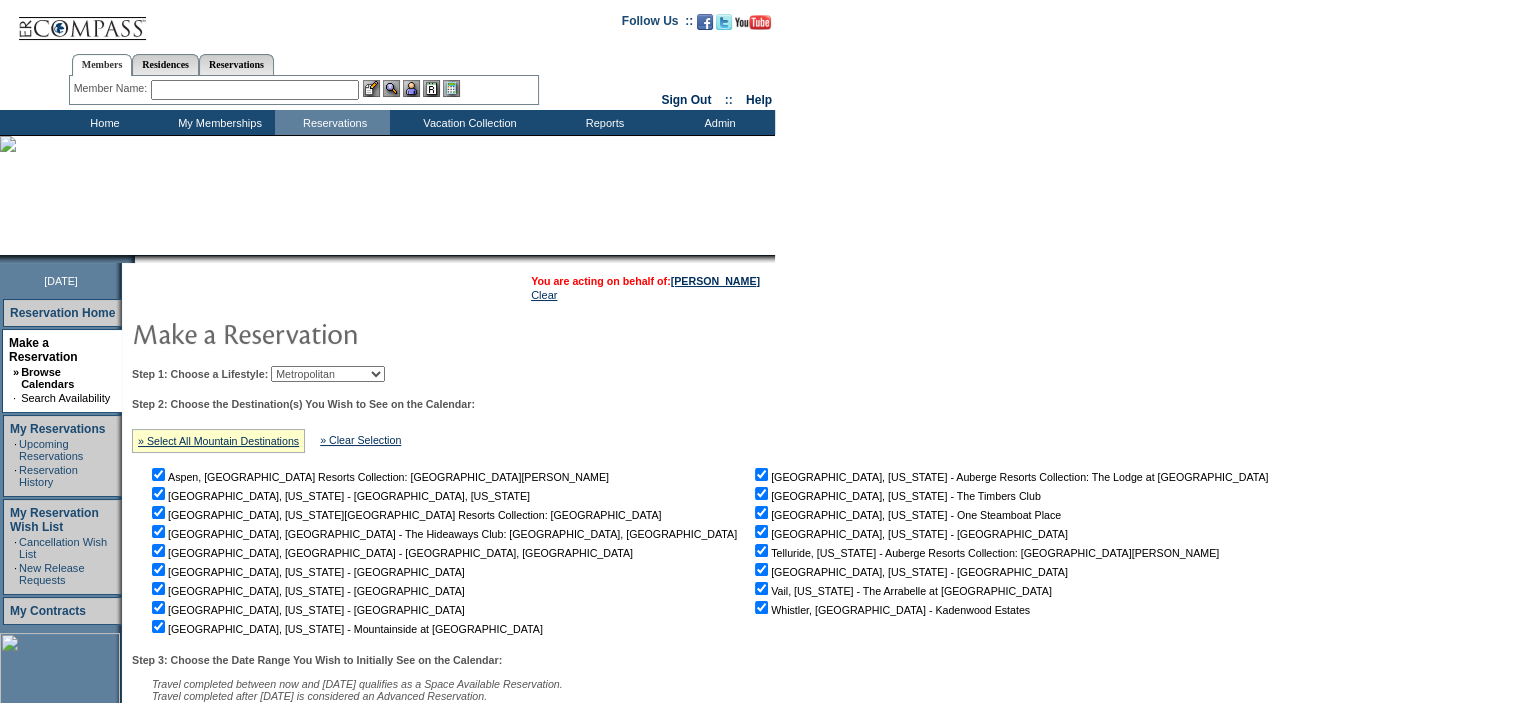 click on "Beach
Leisure
Metropolitan
Mountain
OIAL for Adventure
OIAL for Couples
OIAL for Families
Once in a Lifetime" at bounding box center (328, 374) 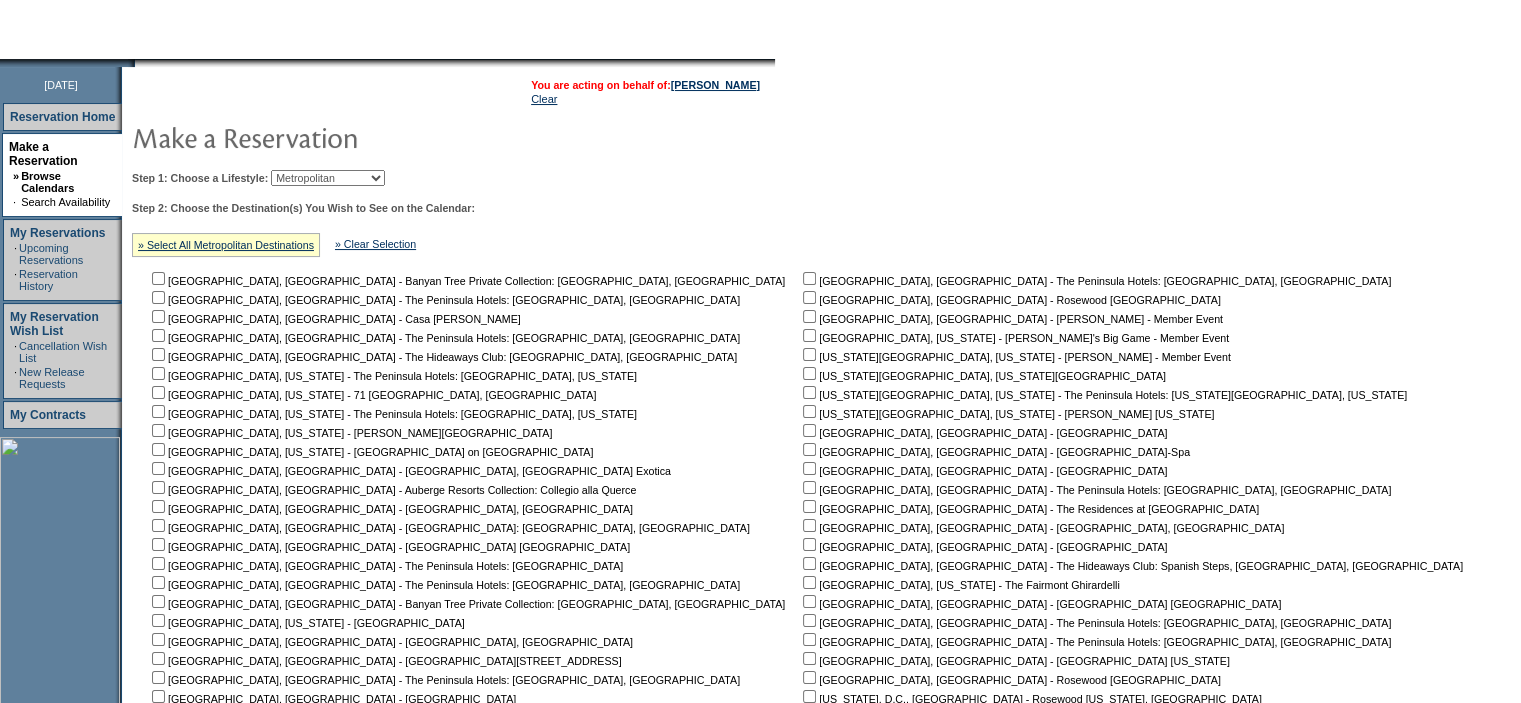 scroll, scrollTop: 200, scrollLeft: 0, axis: vertical 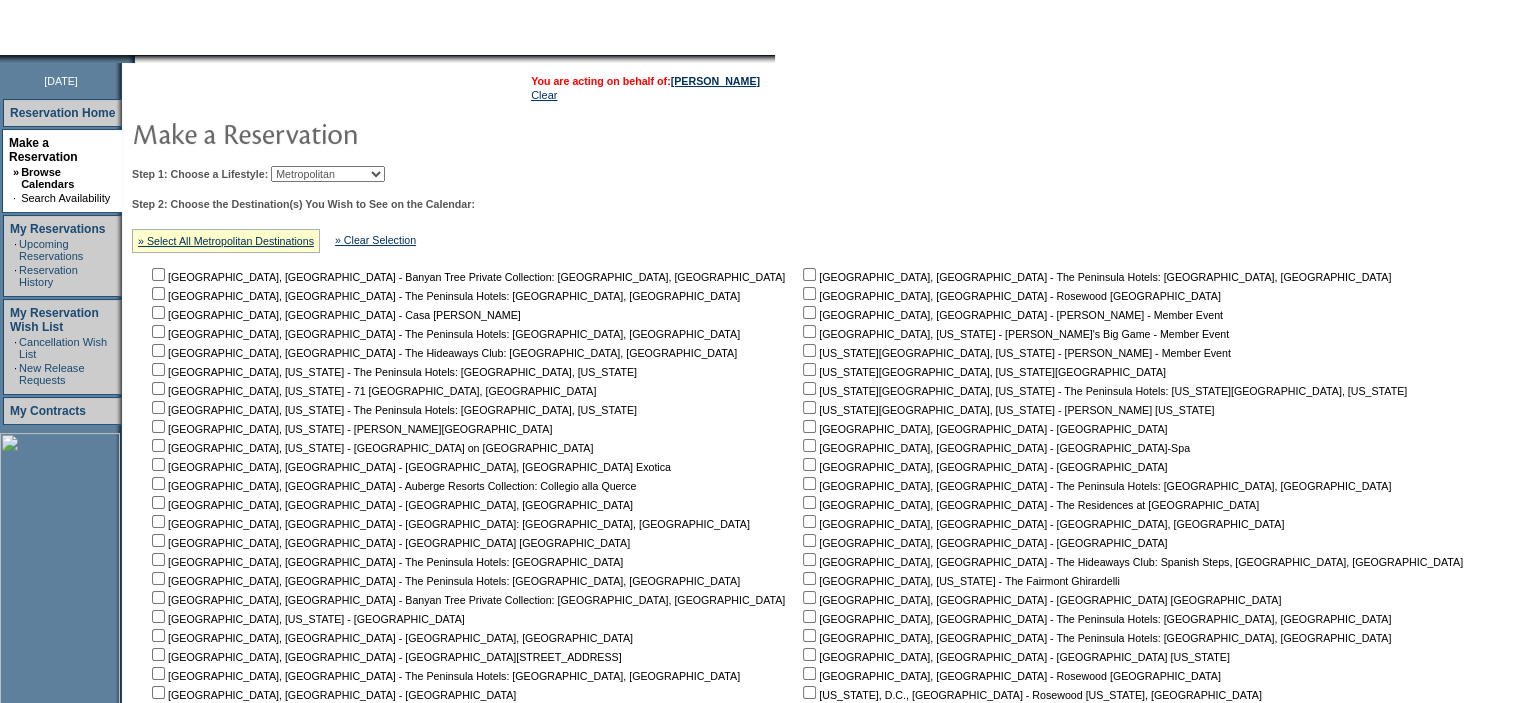 click at bounding box center [158, 274] 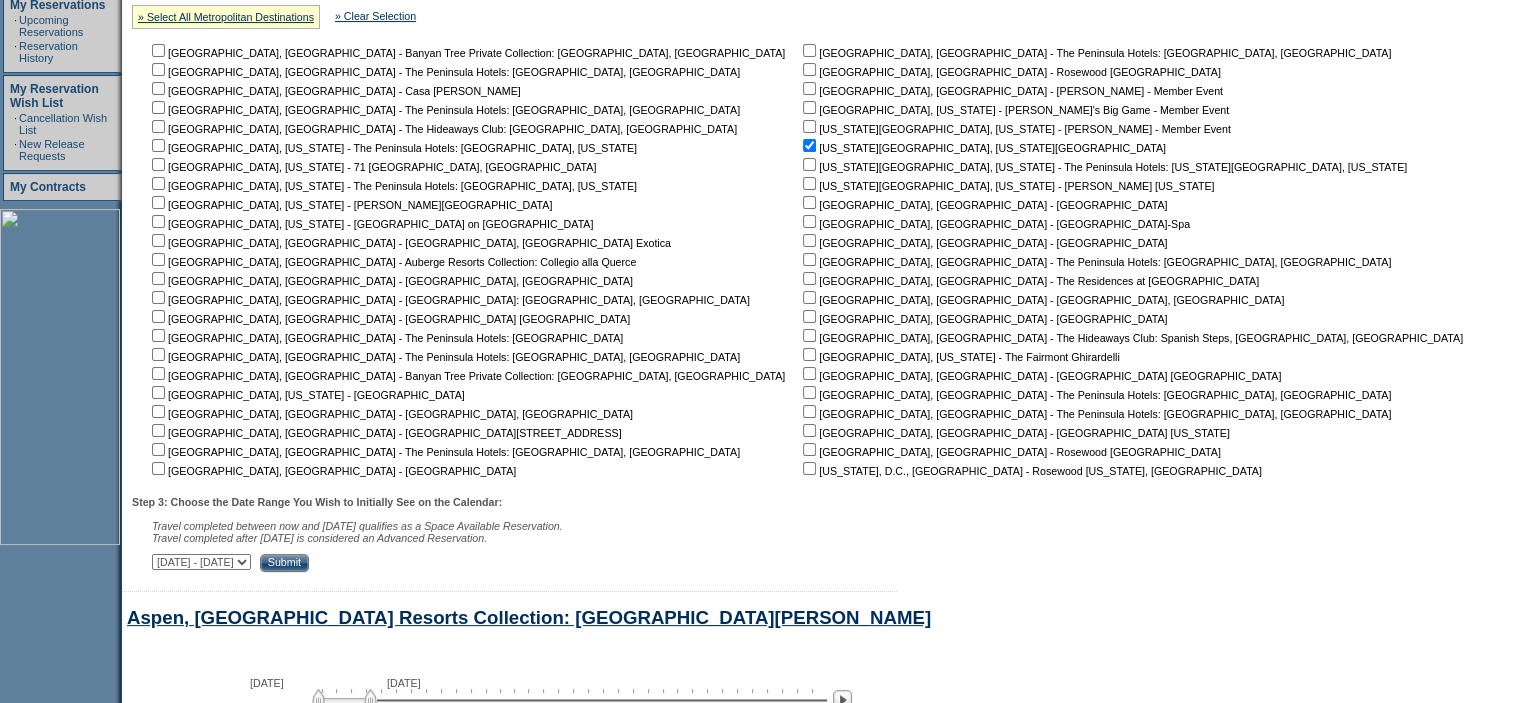 scroll, scrollTop: 500, scrollLeft: 0, axis: vertical 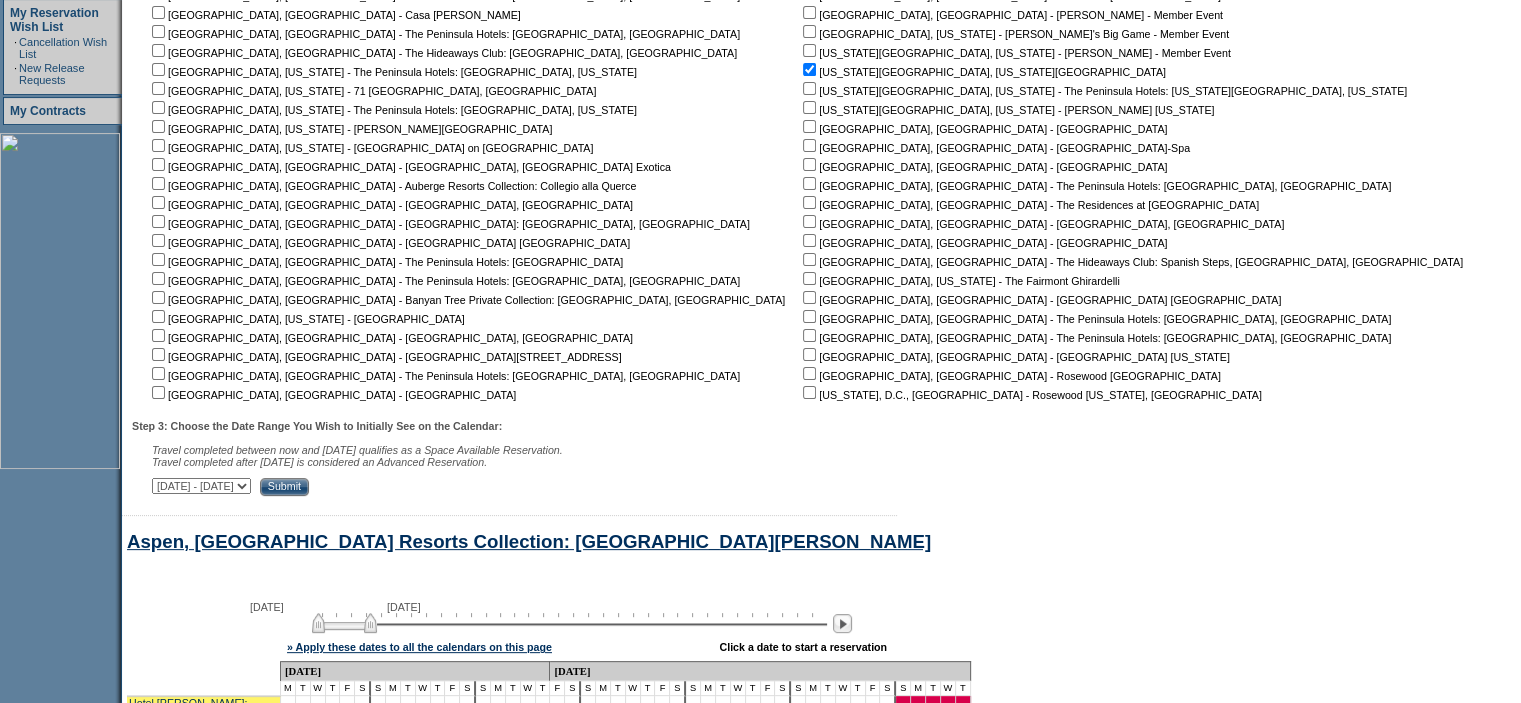 click at bounding box center (158, -26) 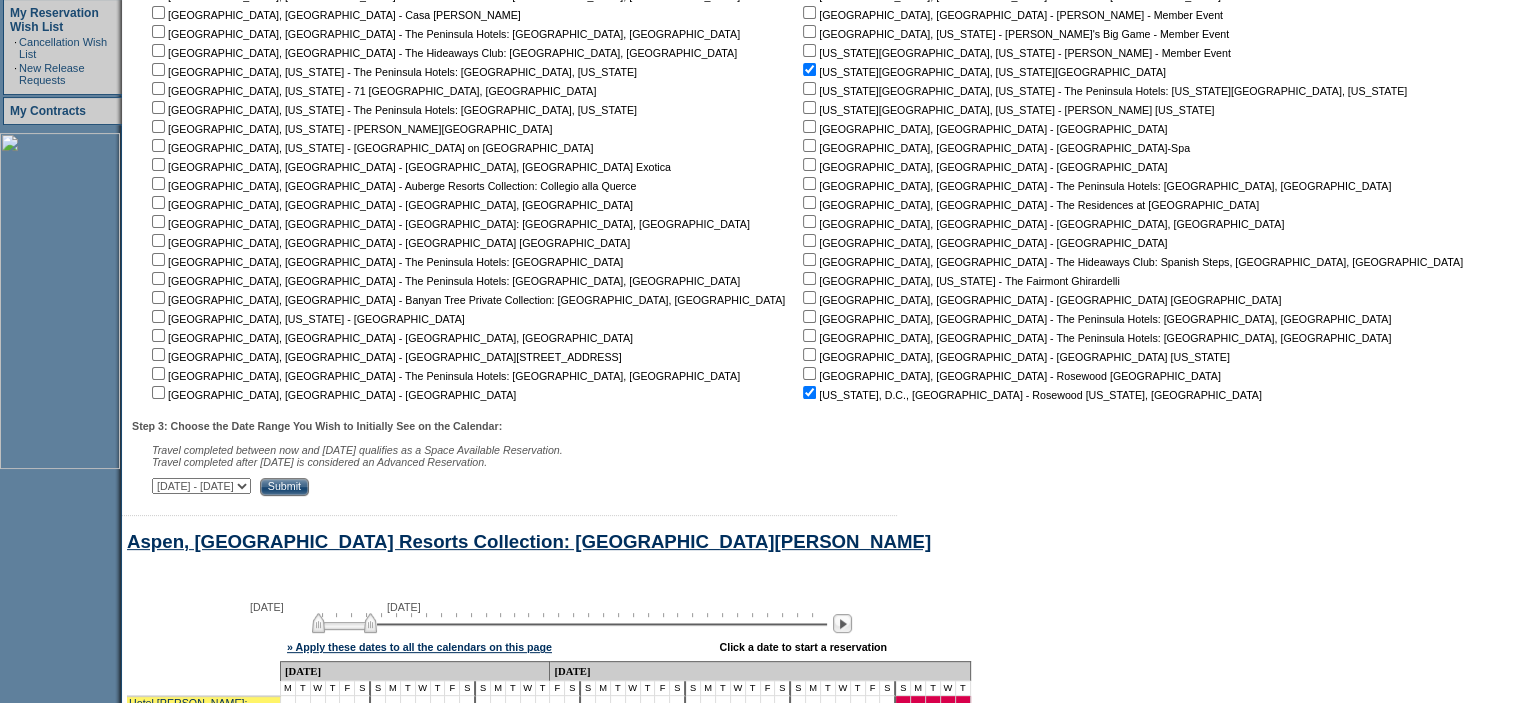 click at bounding box center (158, -26) 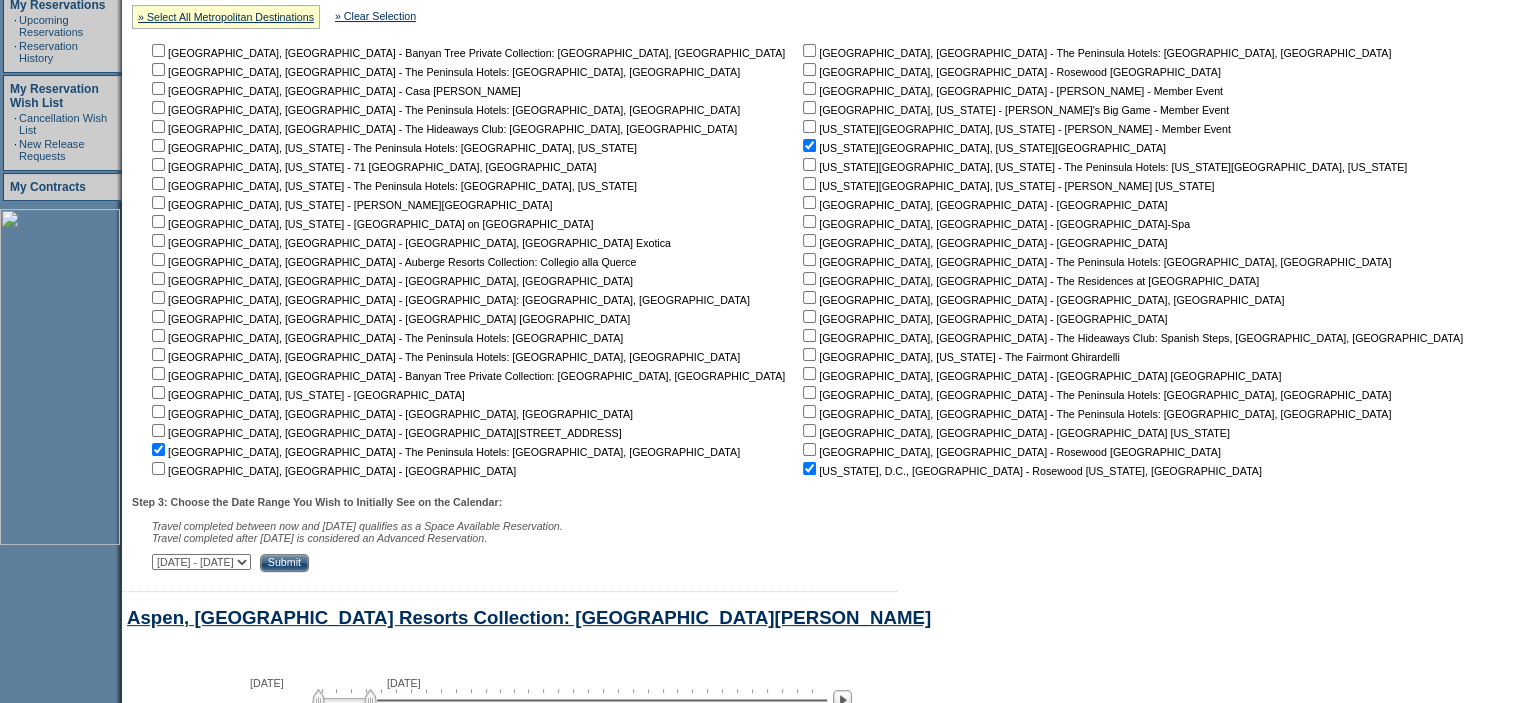 scroll, scrollTop: 200, scrollLeft: 0, axis: vertical 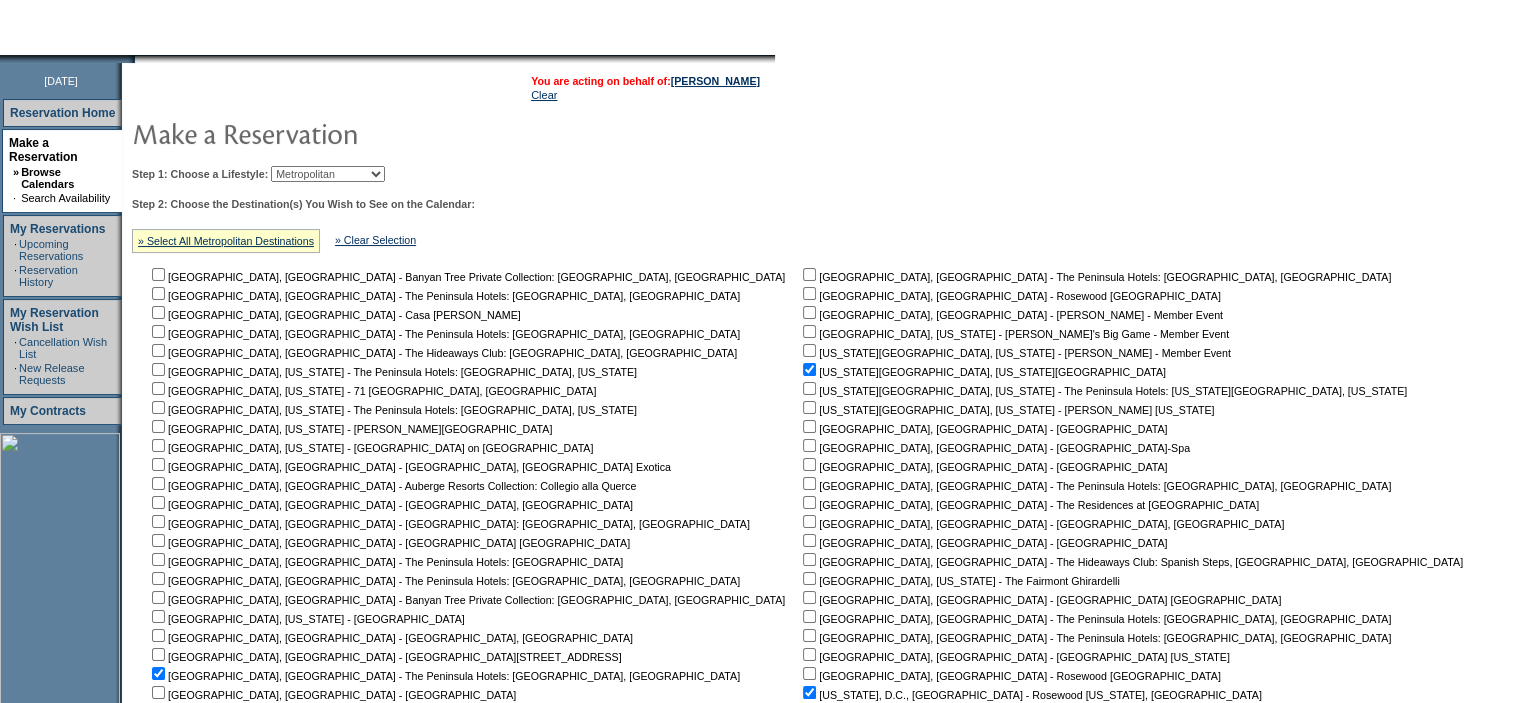 click at bounding box center (158, 274) 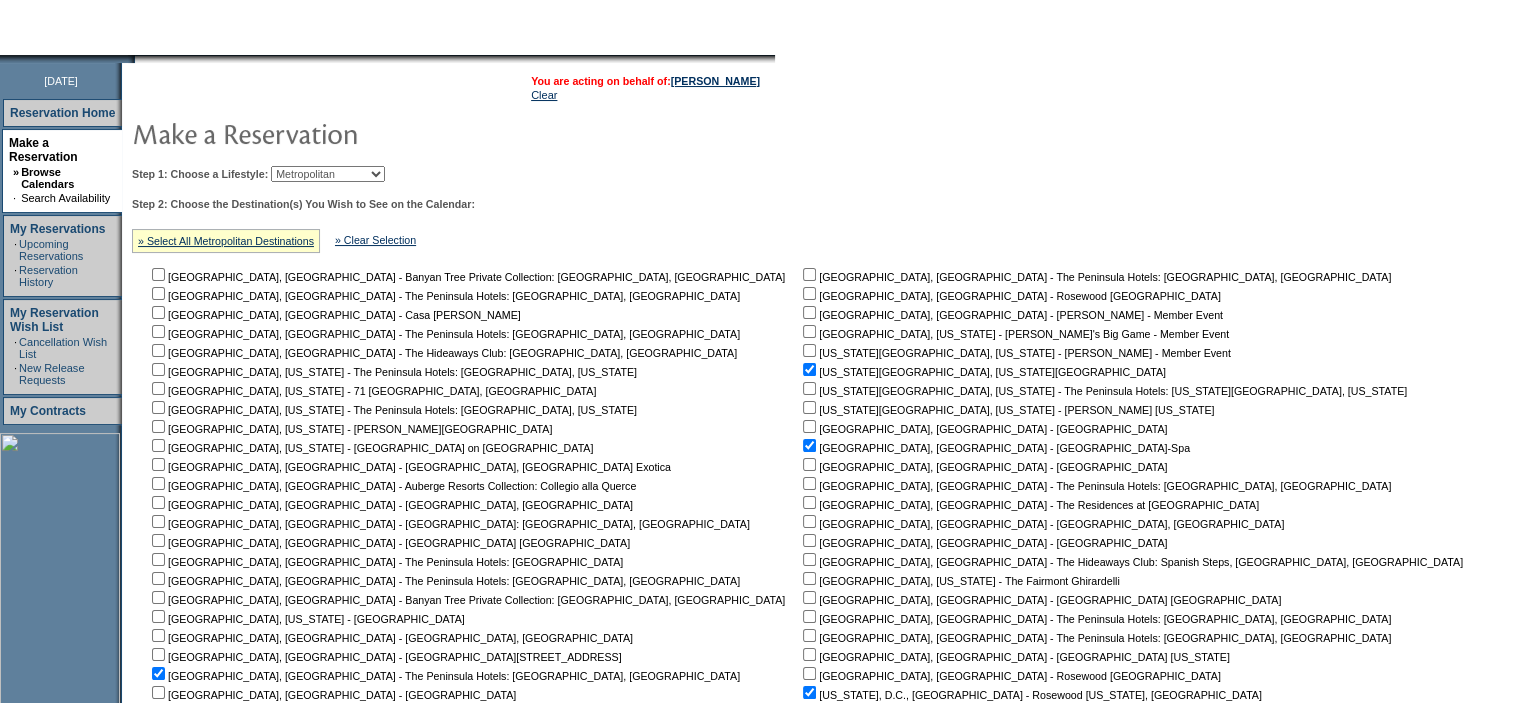 click at bounding box center (158, 274) 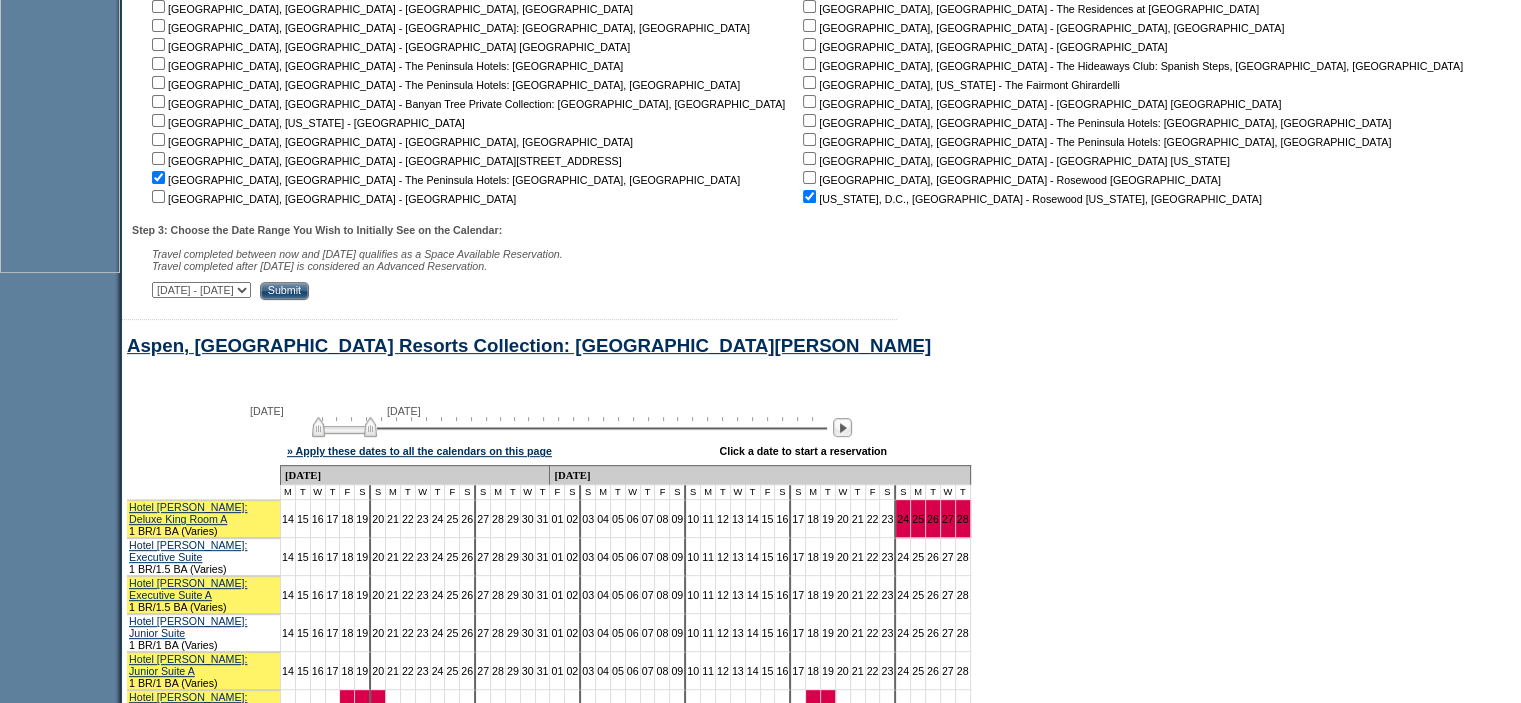 scroll, scrollTop: 700, scrollLeft: 0, axis: vertical 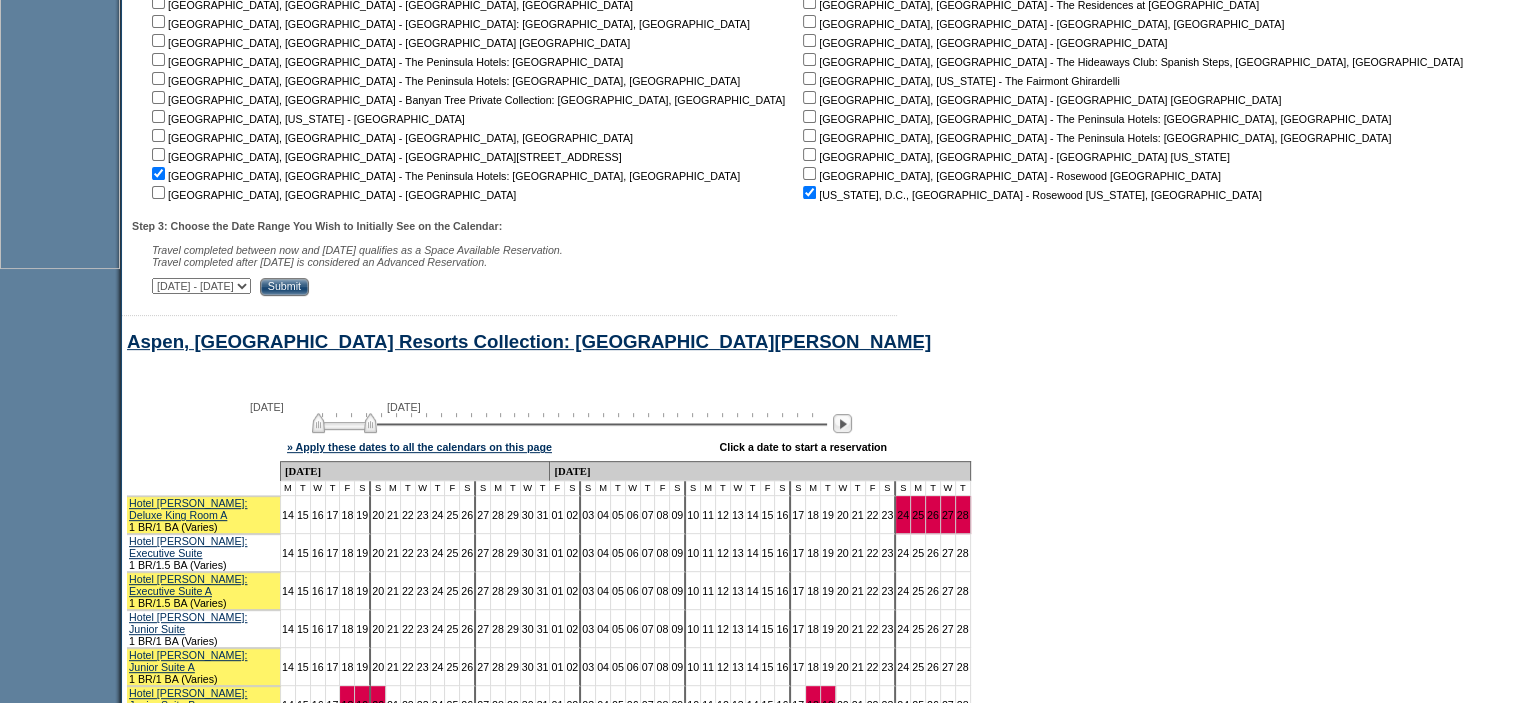 click on "Submit" at bounding box center [284, 287] 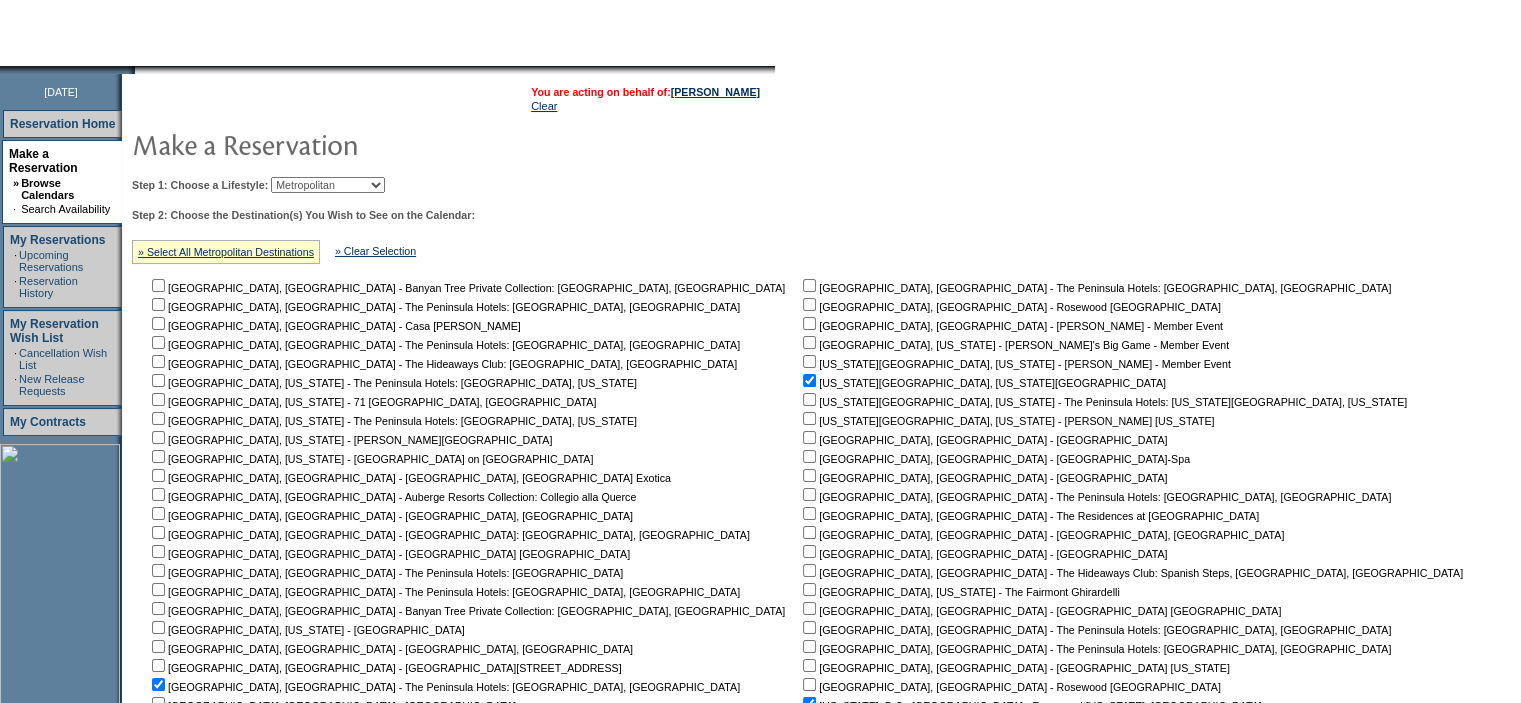 scroll, scrollTop: 0, scrollLeft: 0, axis: both 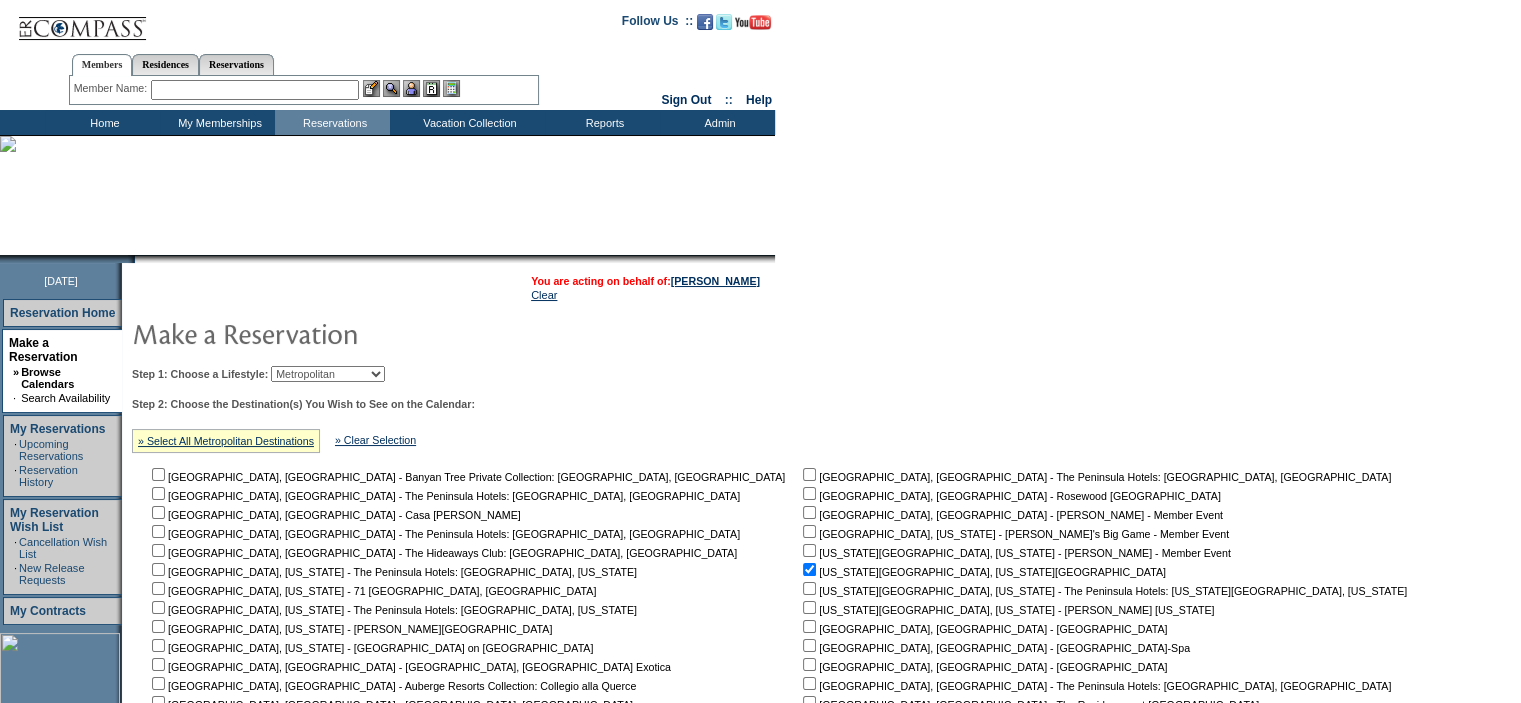 click at bounding box center [255, 90] 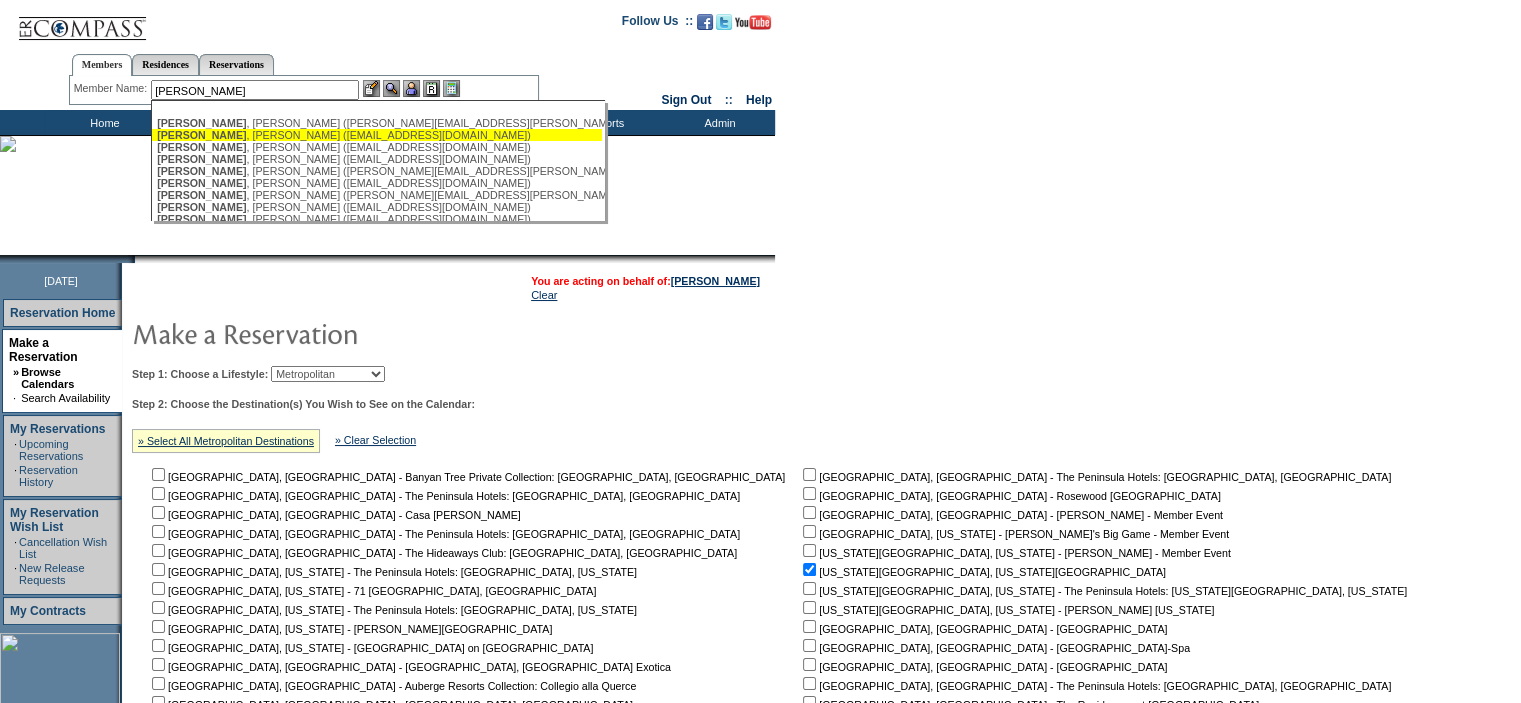 type on "[PERSON_NAME] ([EMAIL_ADDRESS][DOMAIN_NAME])" 